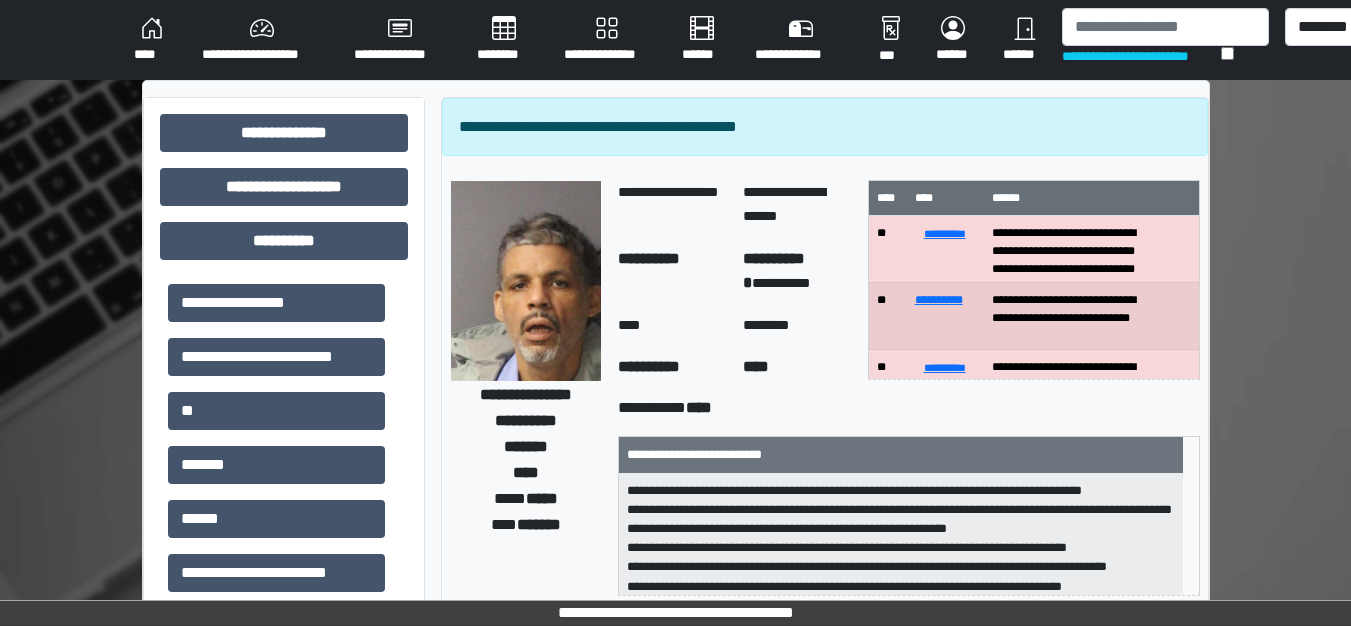 scroll, scrollTop: 0, scrollLeft: 0, axis: both 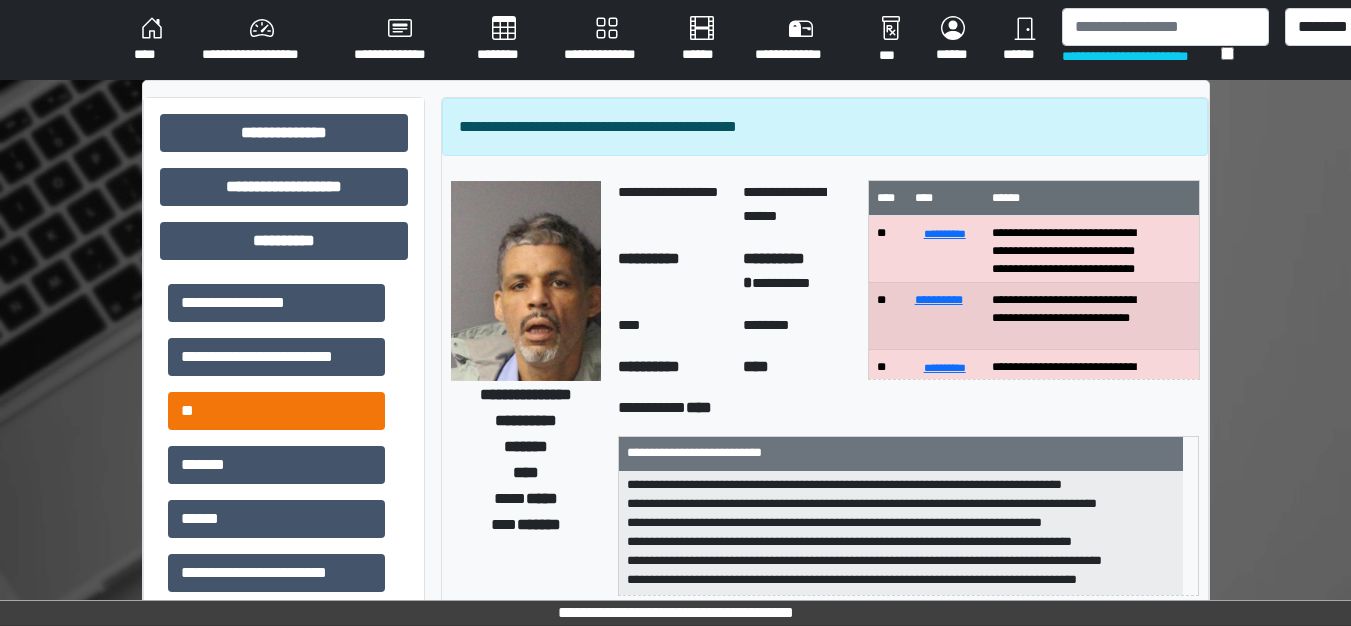 click on "**" at bounding box center [276, 411] 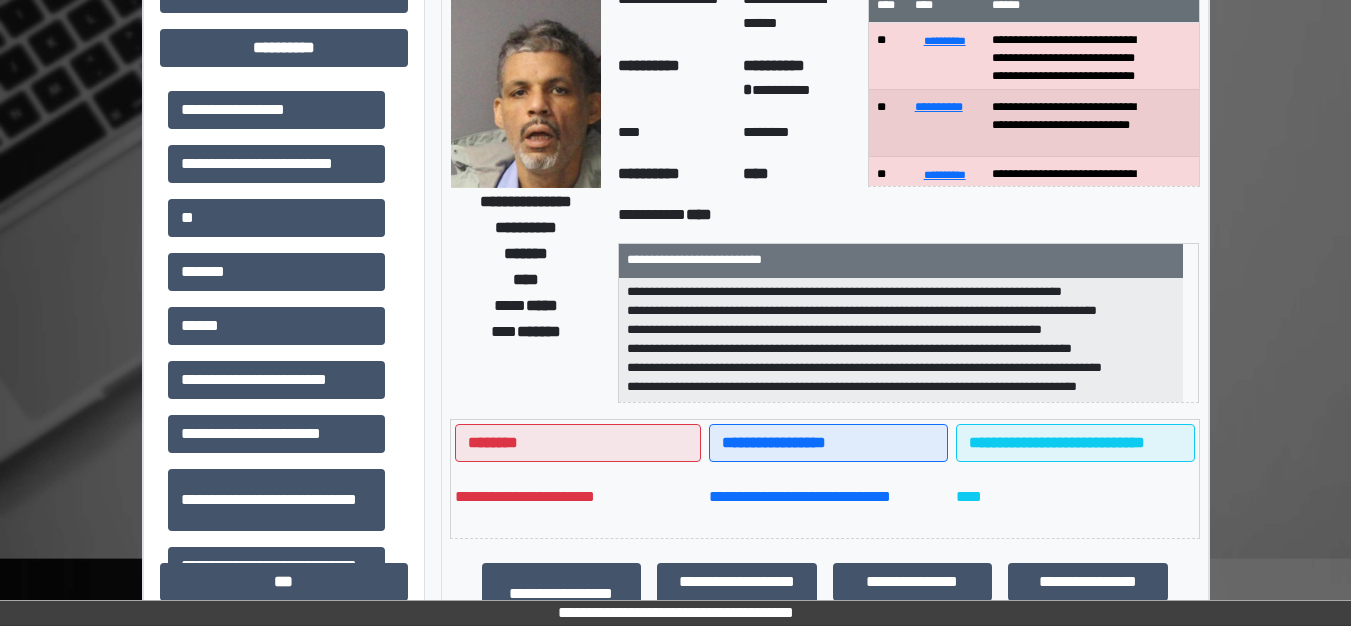 scroll, scrollTop: 0, scrollLeft: 0, axis: both 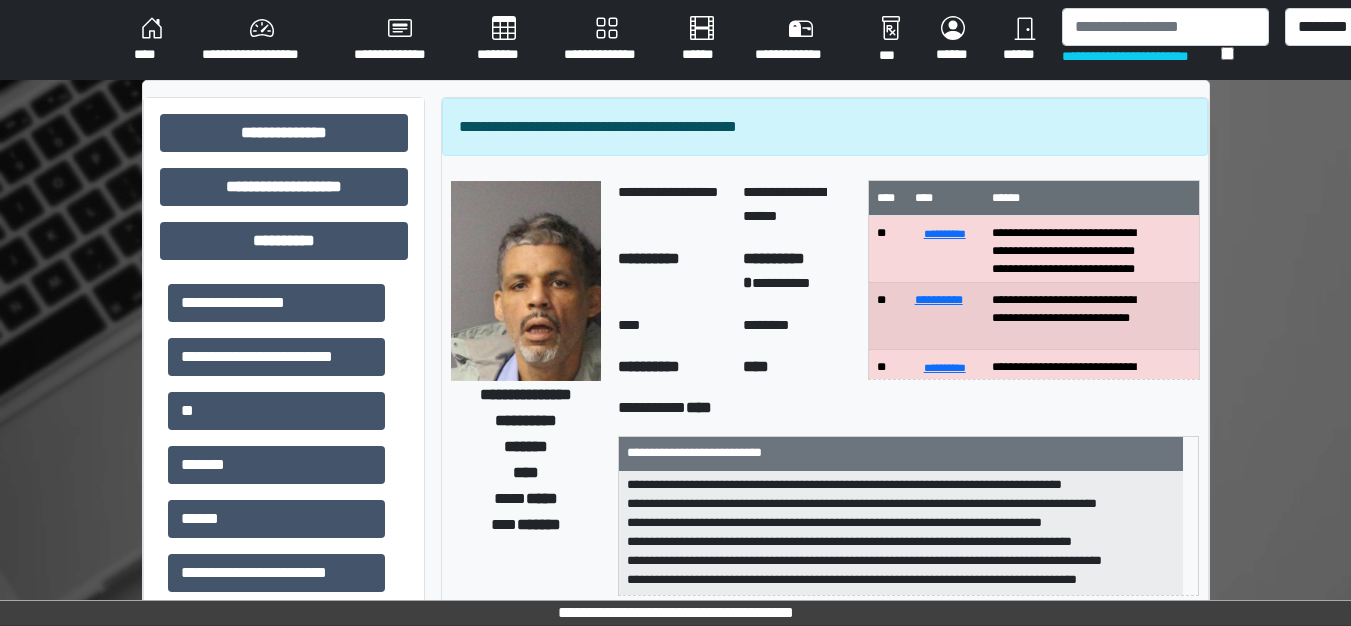 click on "**********" at bounding box center (607, 40) 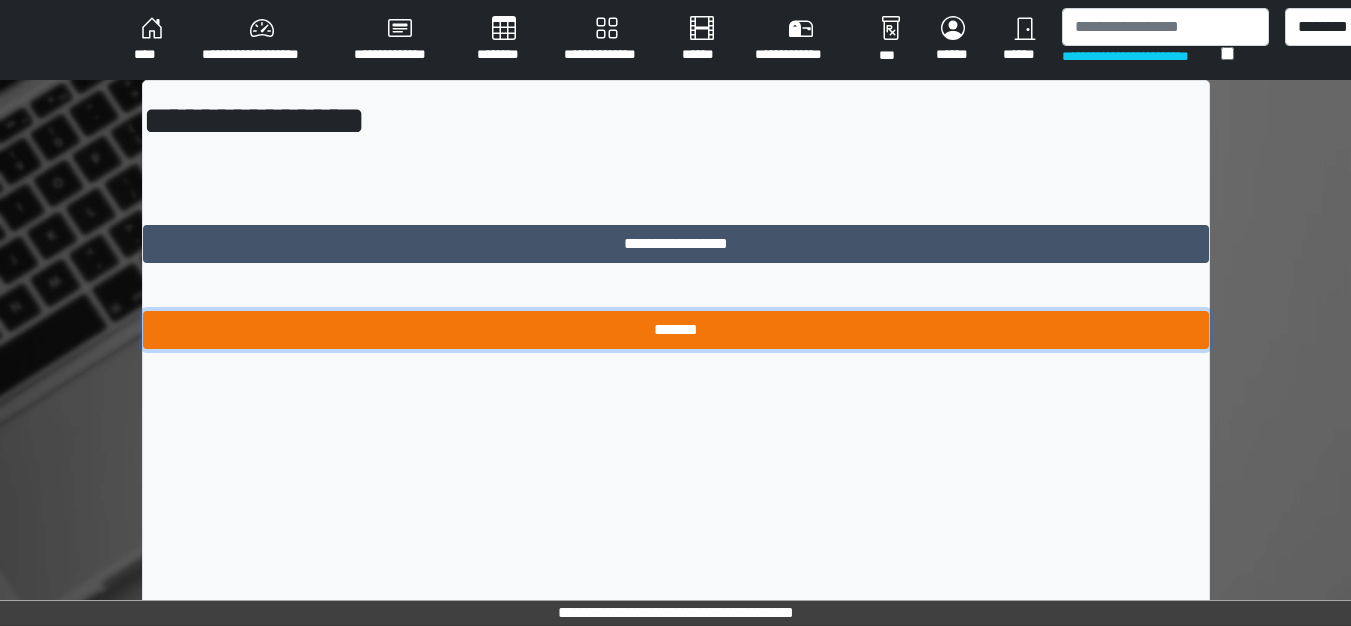 click on "*******" at bounding box center (676, 330) 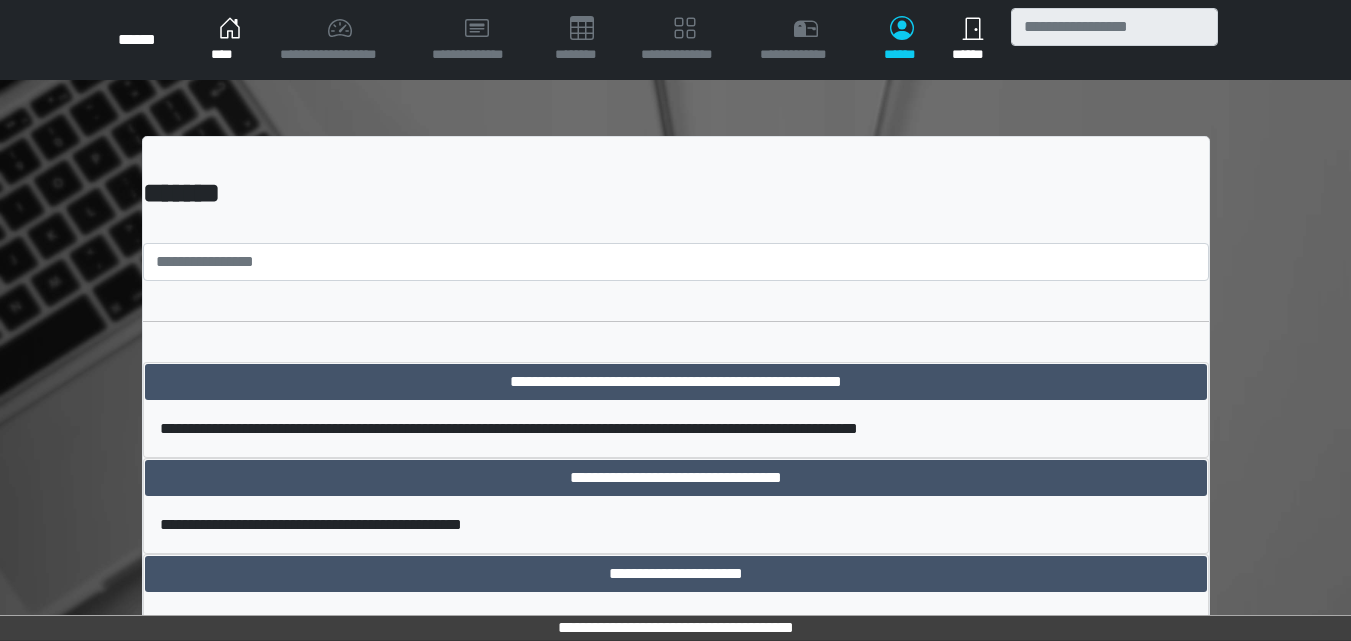 scroll, scrollTop: 0, scrollLeft: 0, axis: both 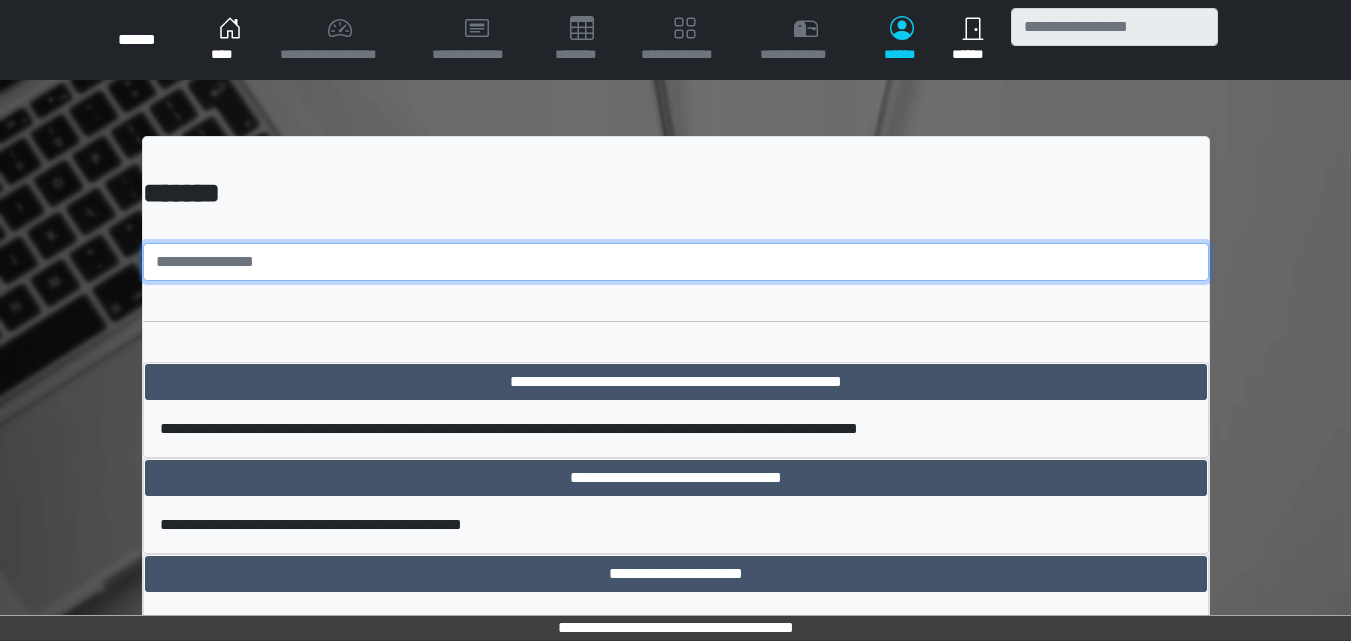 click at bounding box center [676, 262] 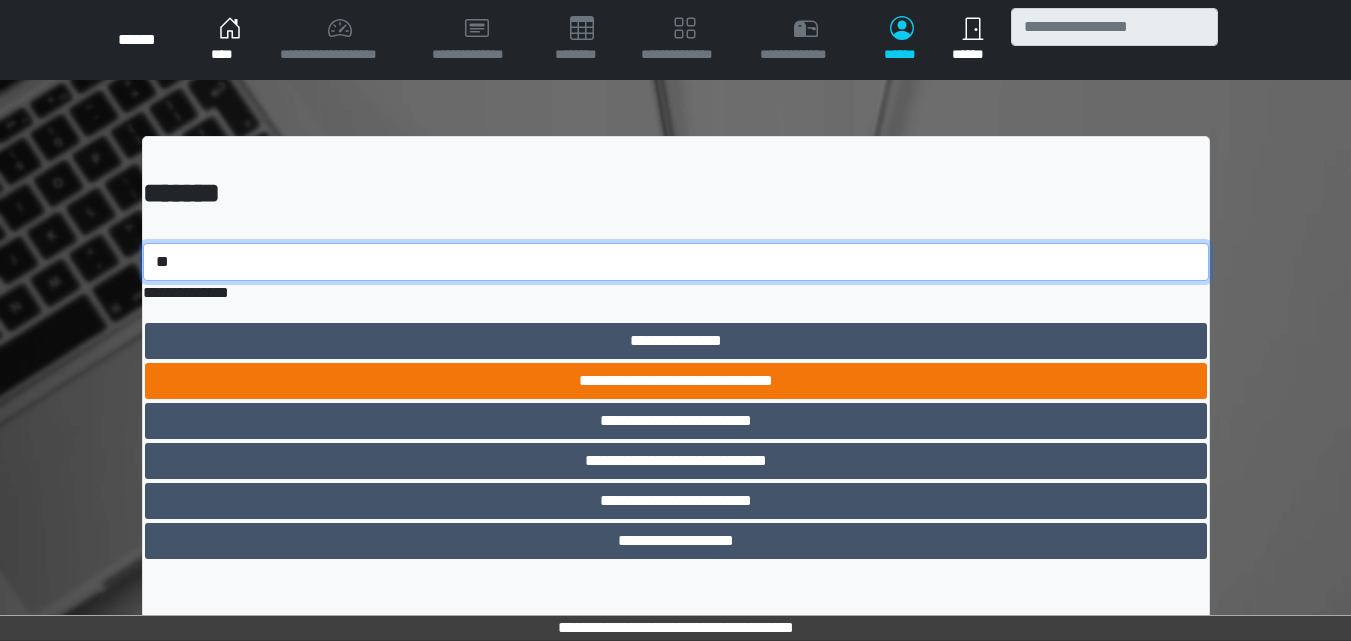 type on "**" 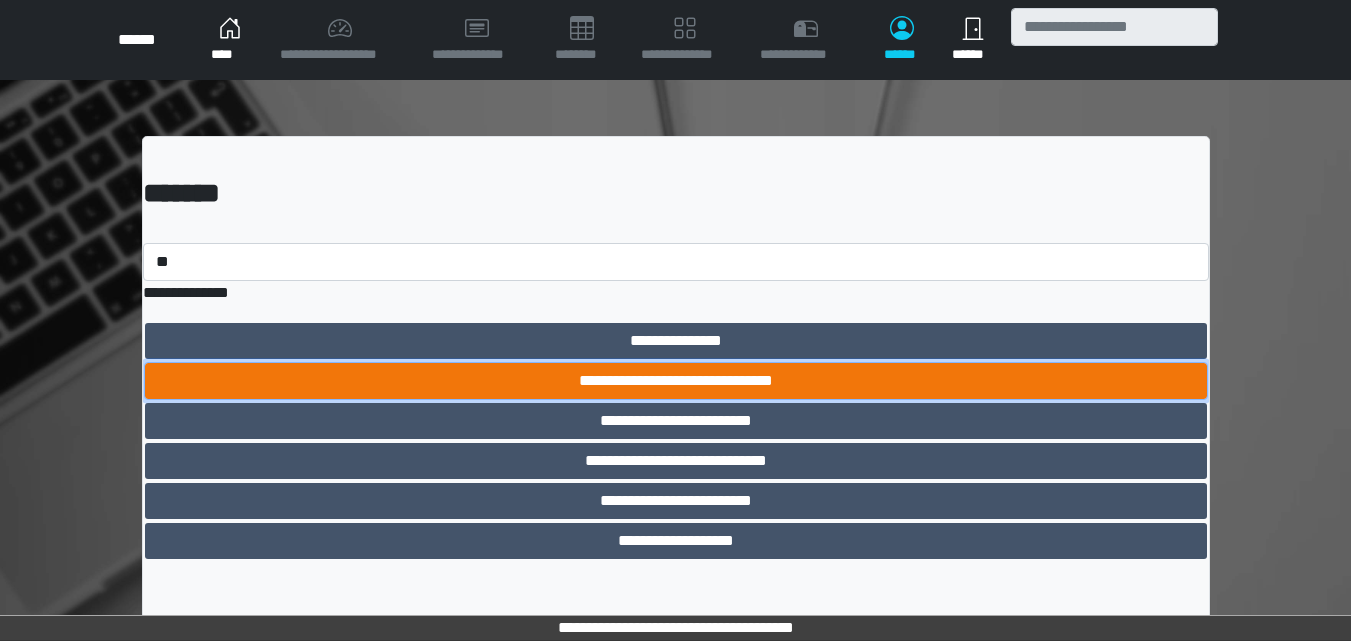 click on "**********" at bounding box center [676, 381] 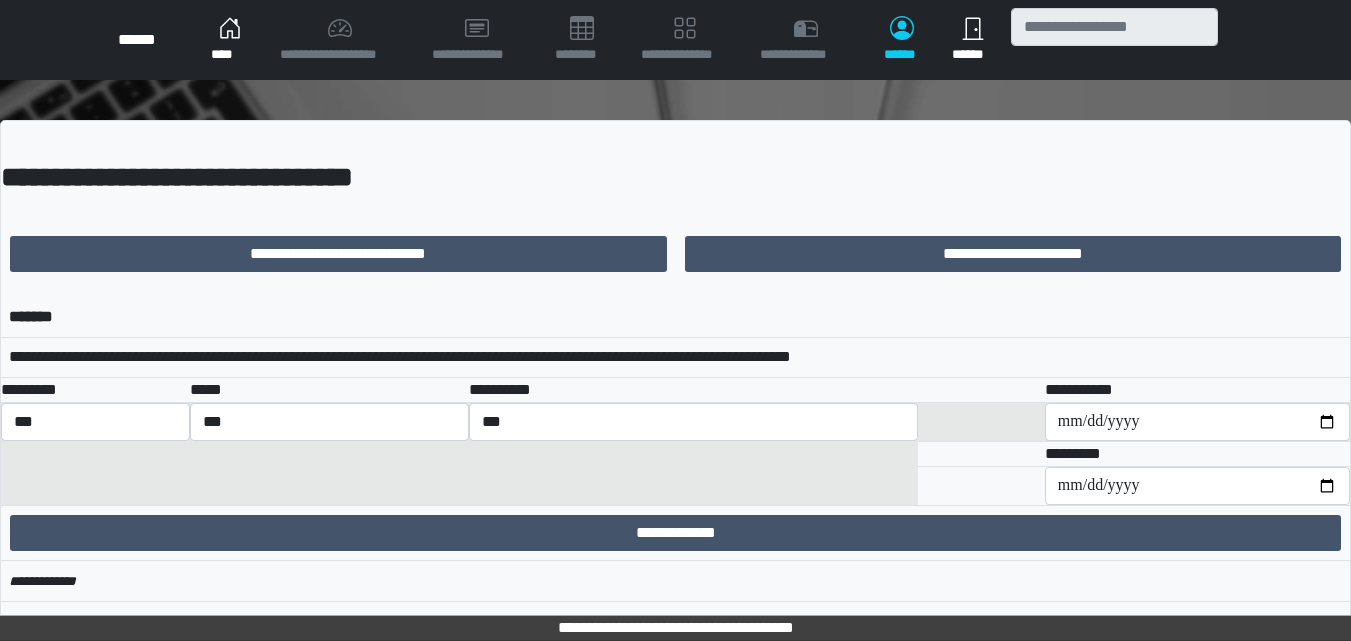 scroll, scrollTop: 0, scrollLeft: 0, axis: both 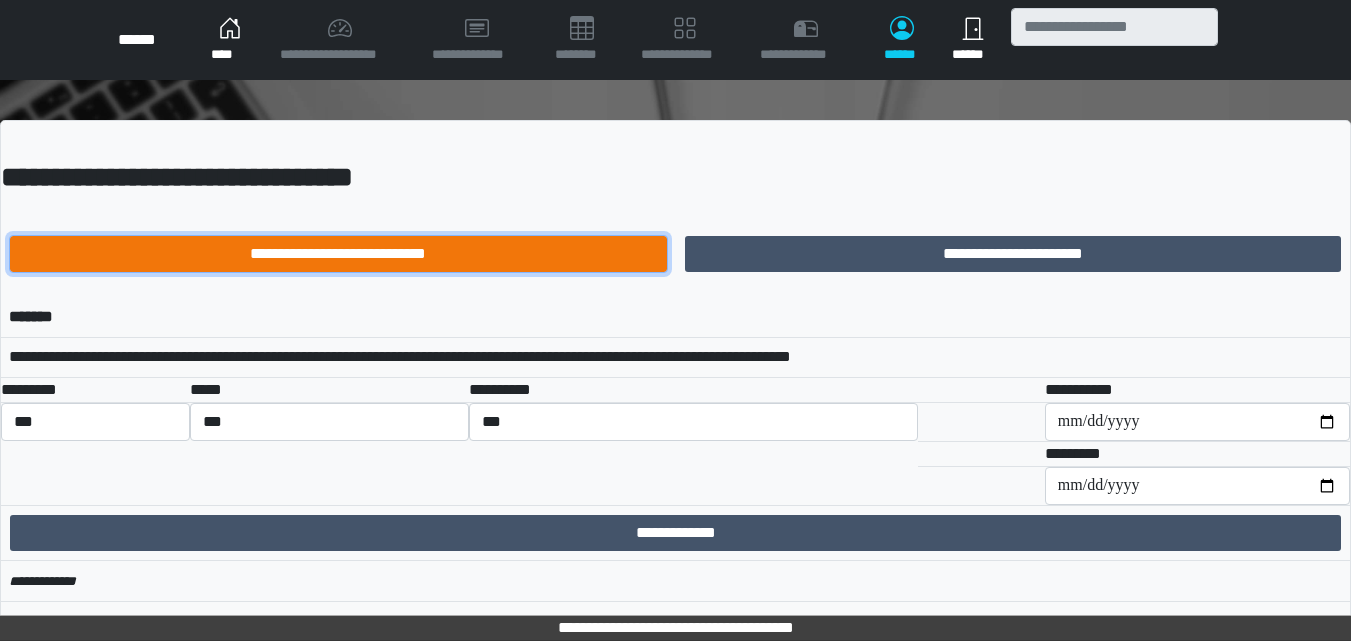 click on "**********" at bounding box center (338, 254) 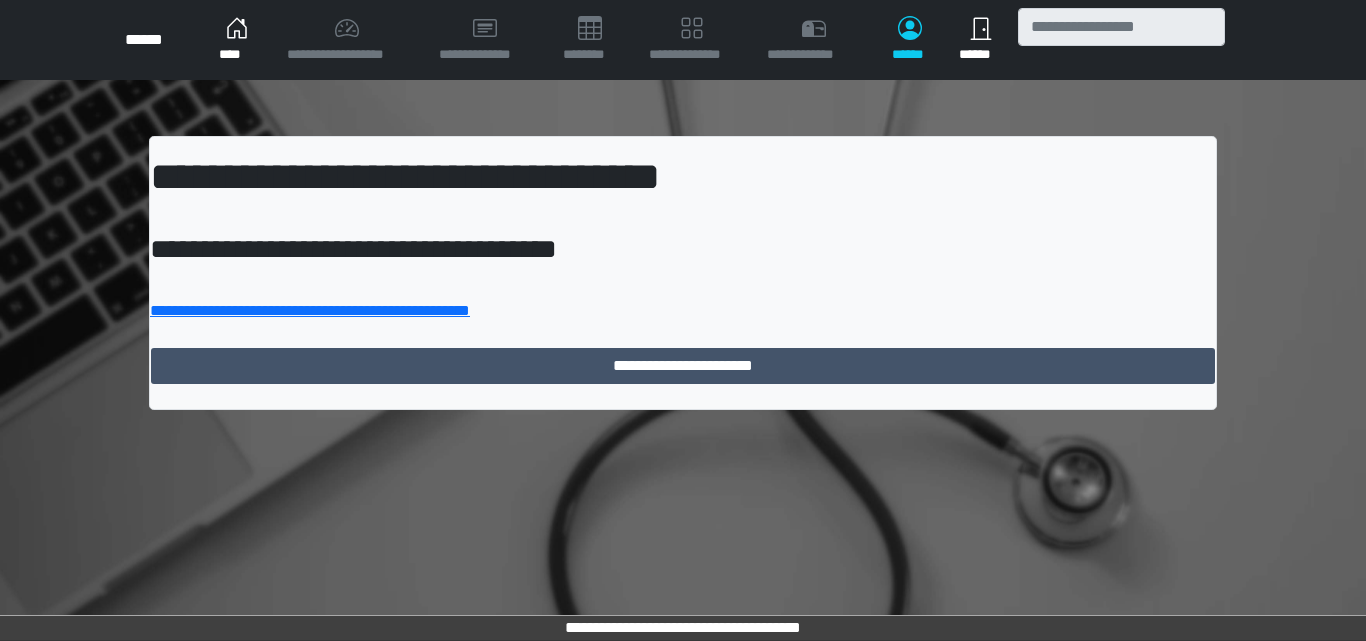 scroll, scrollTop: 0, scrollLeft: 0, axis: both 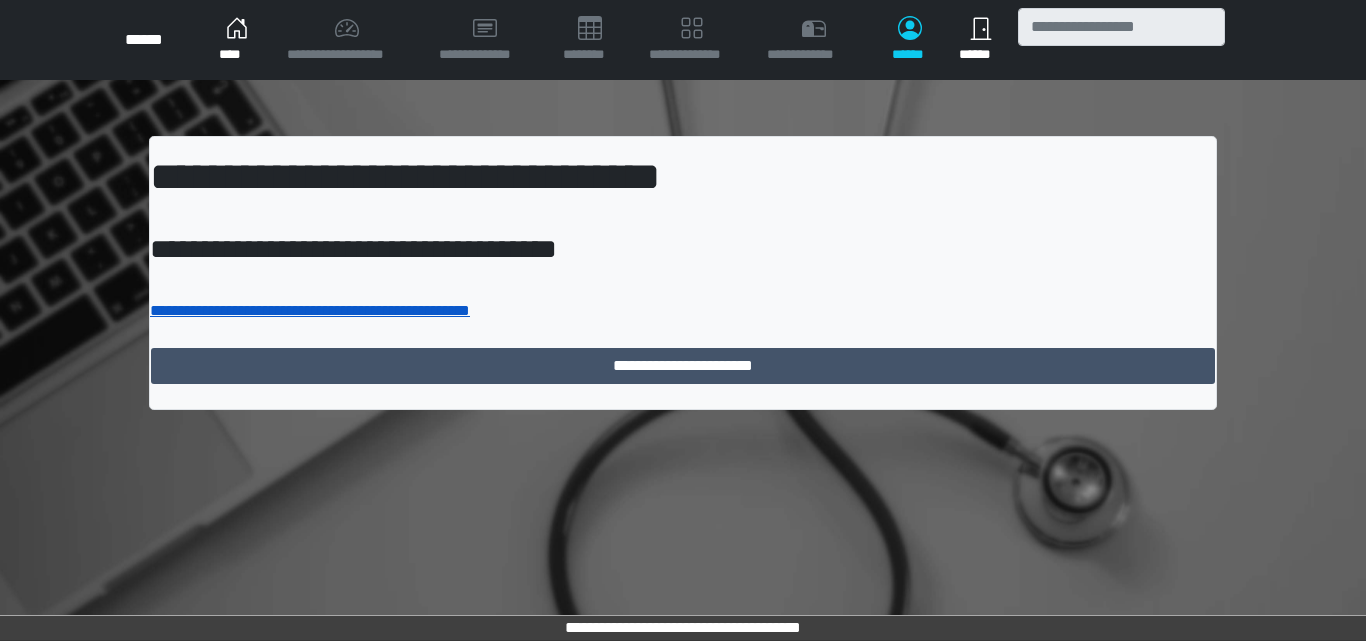 click on "**********" at bounding box center [310, 310] 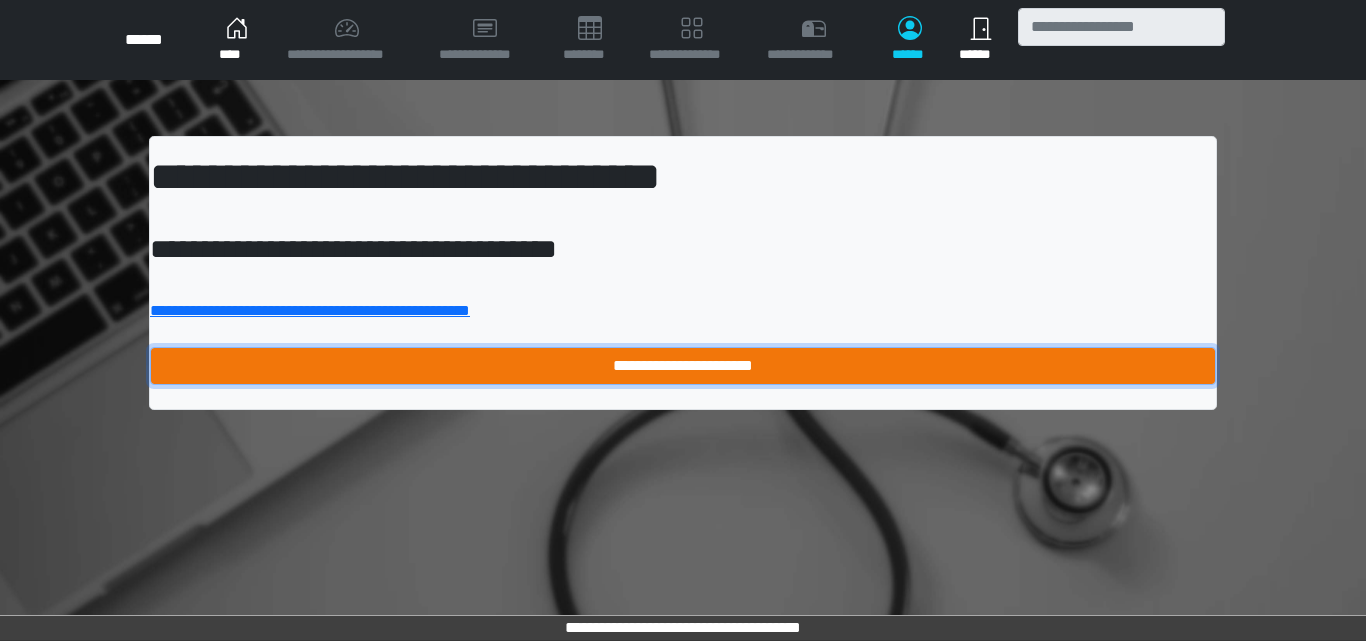 click on "**********" at bounding box center [683, 366] 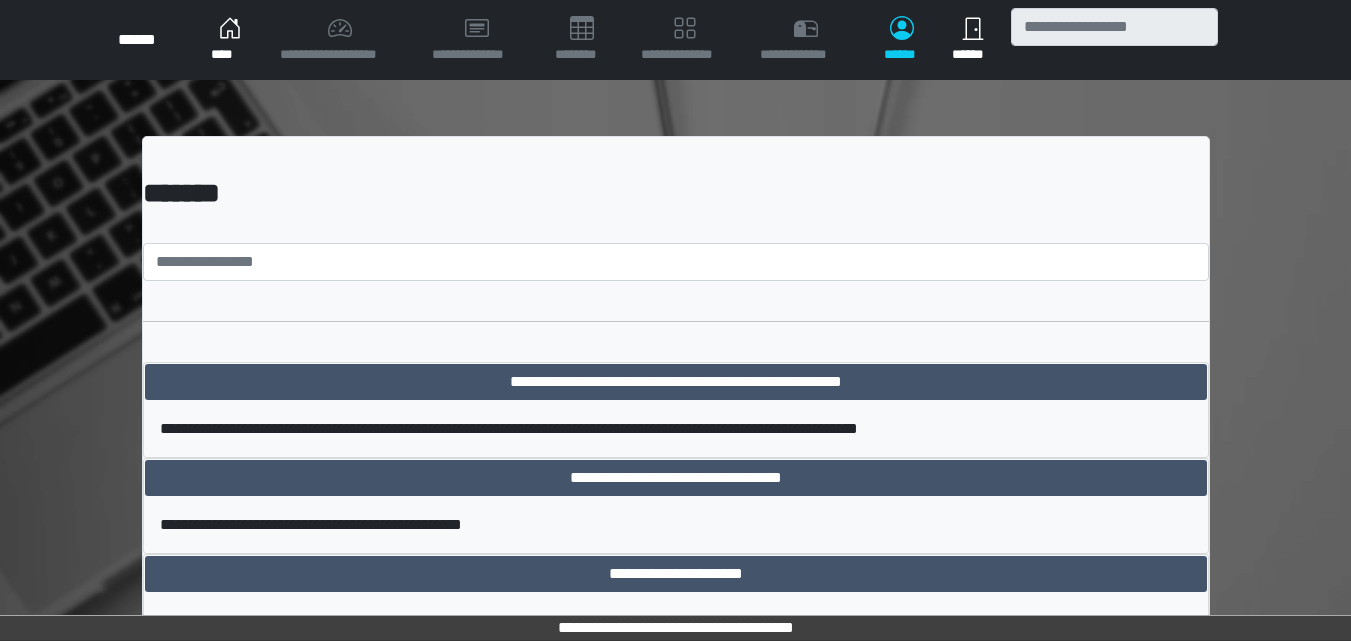 scroll, scrollTop: 0, scrollLeft: 0, axis: both 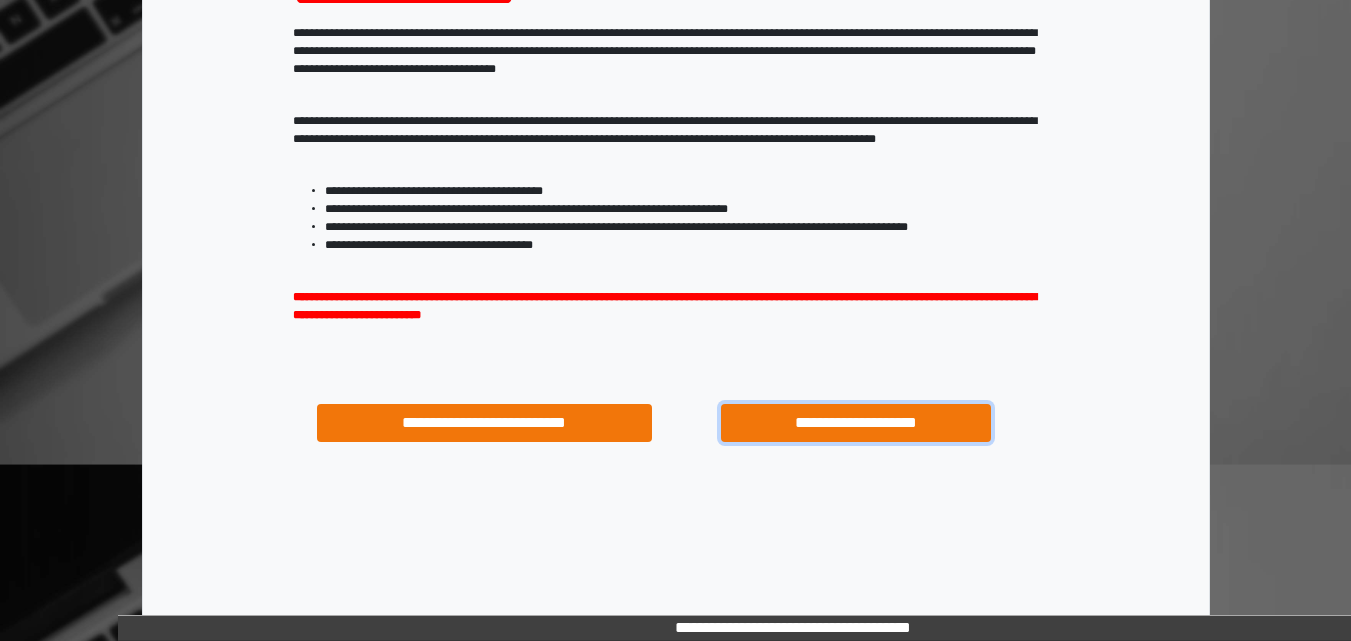 click on "**********" at bounding box center (855, 423) 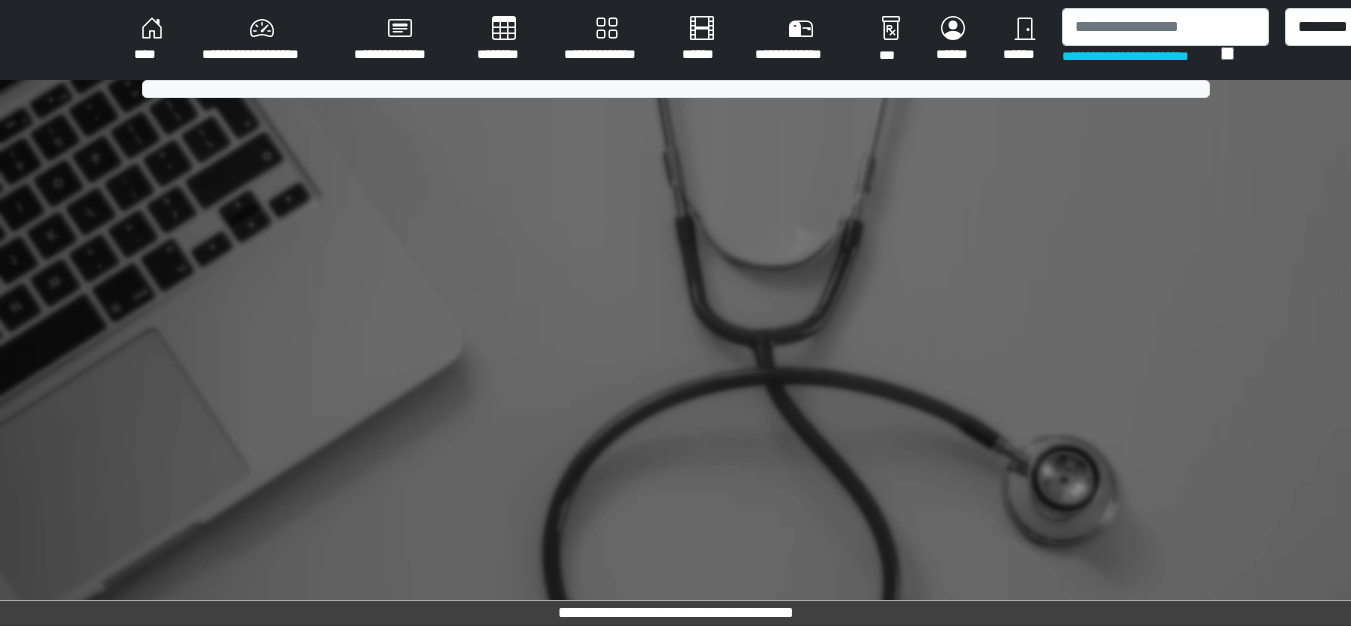 scroll, scrollTop: 0, scrollLeft: 0, axis: both 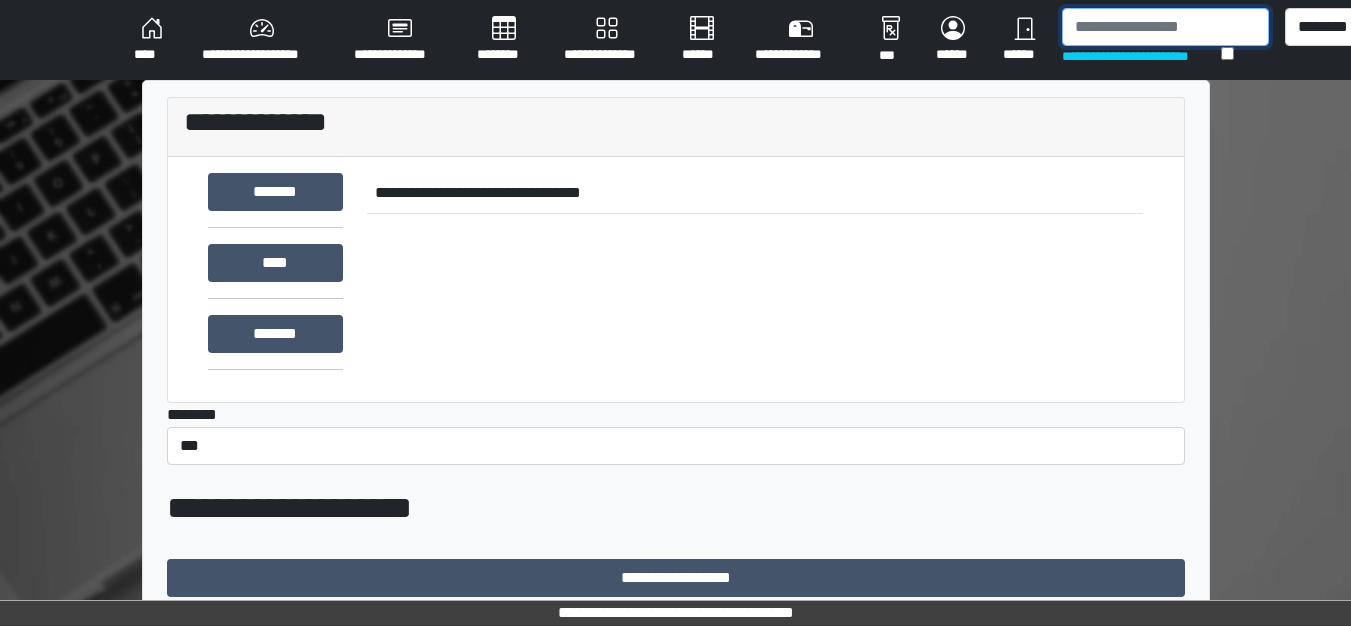 click at bounding box center (1165, 27) 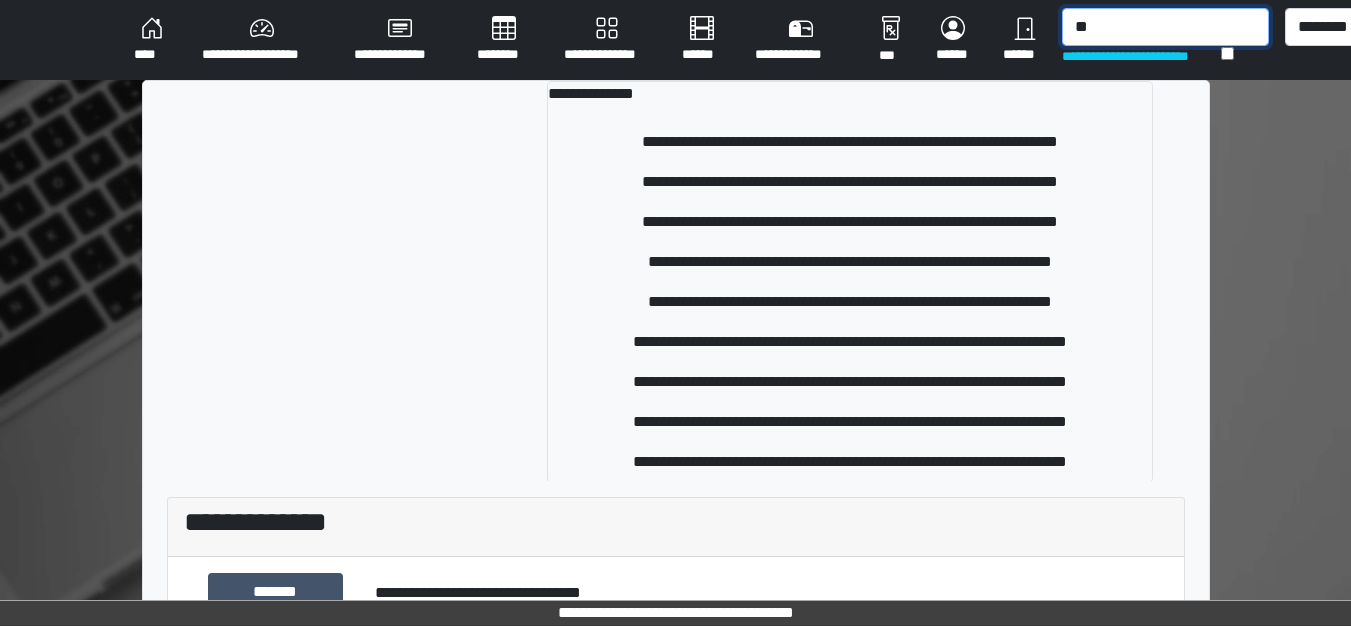 type on "*" 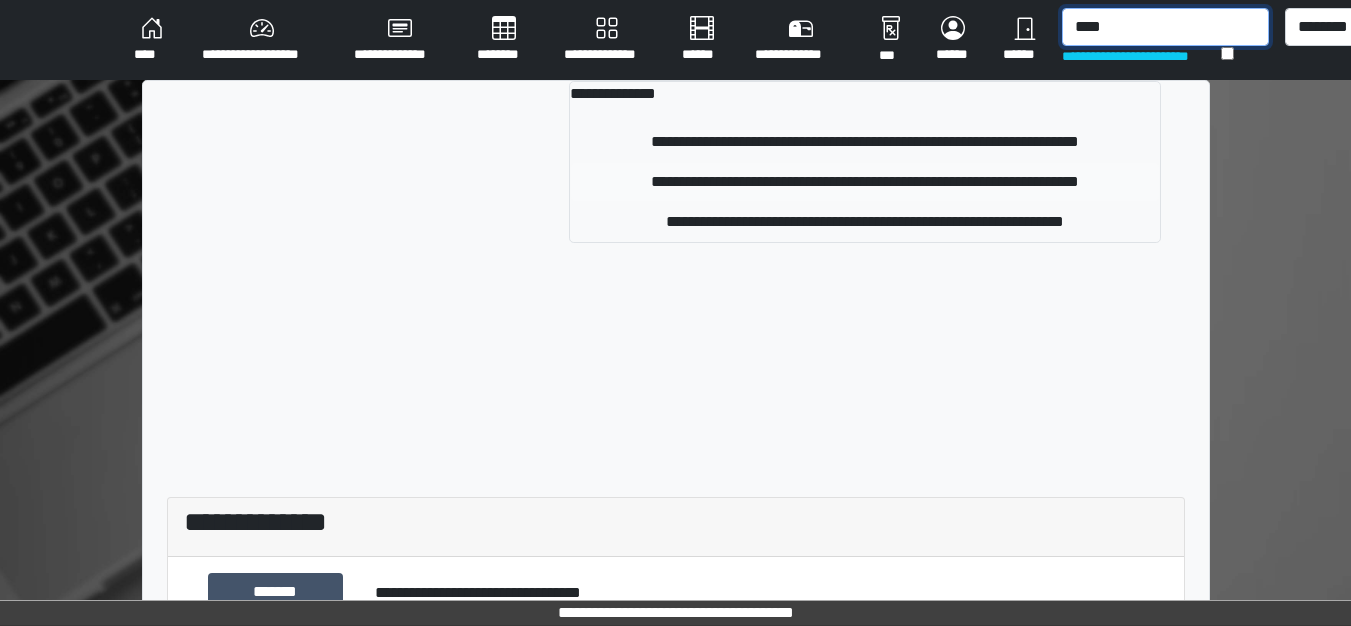 type on "****" 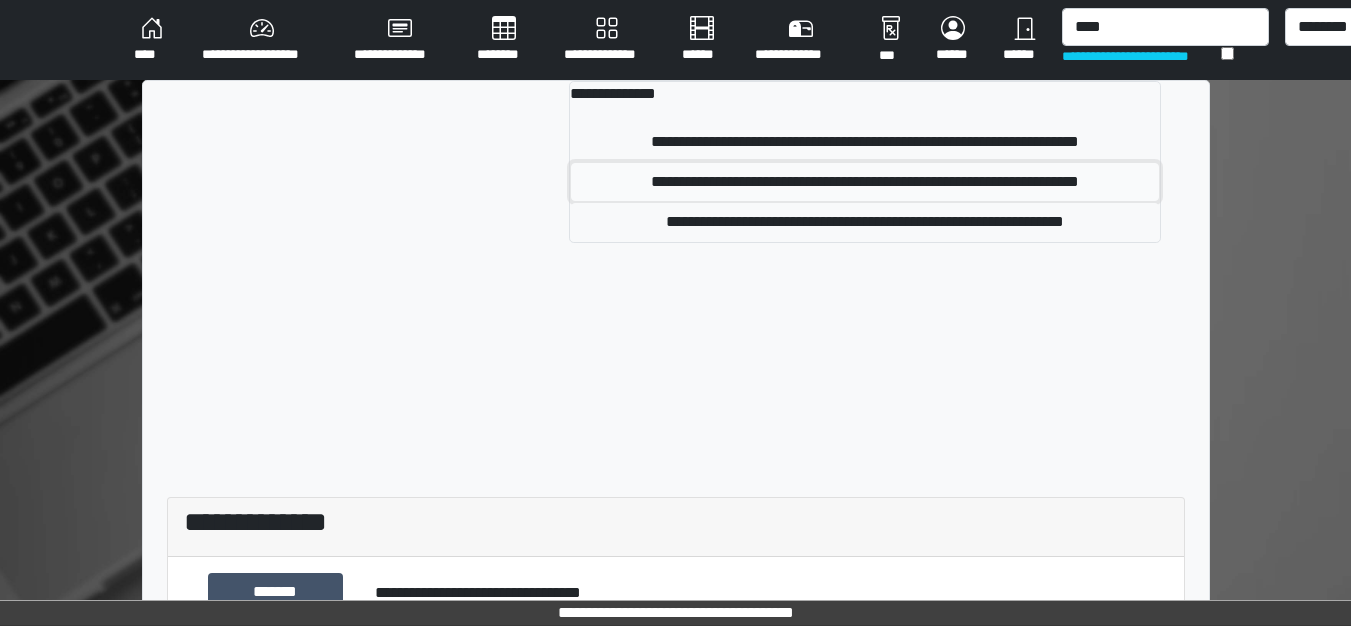 click on "**********" at bounding box center [864, 182] 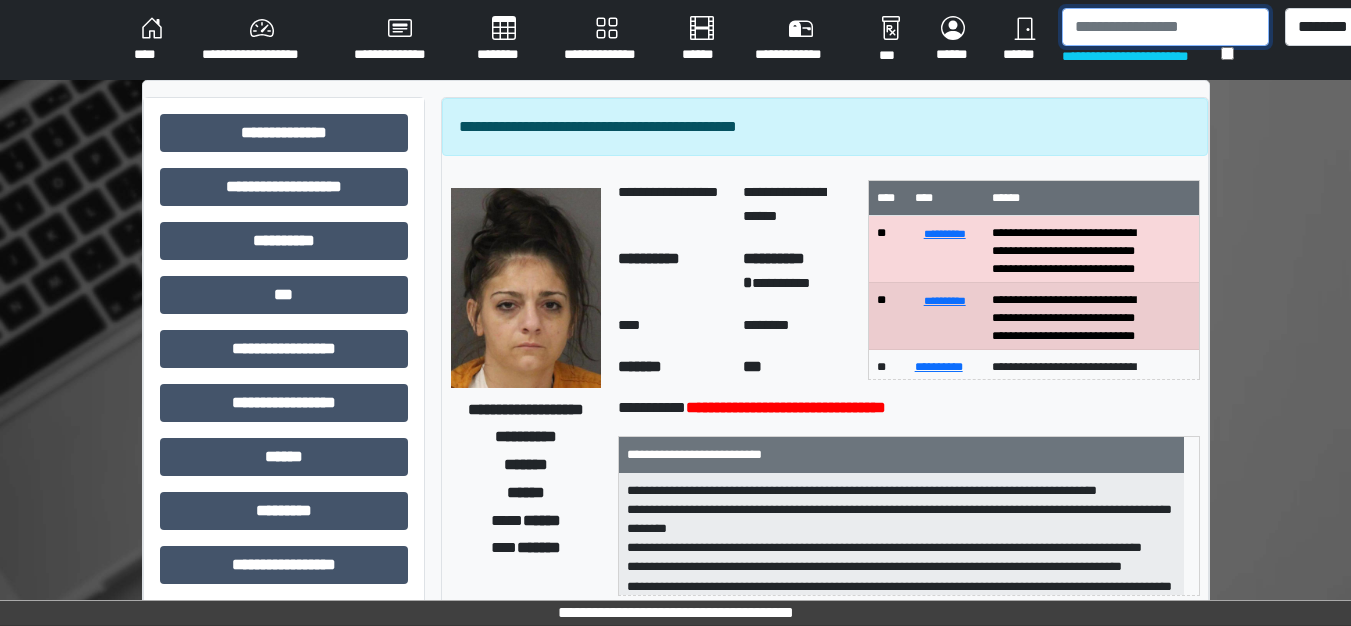 click at bounding box center (1165, 27) 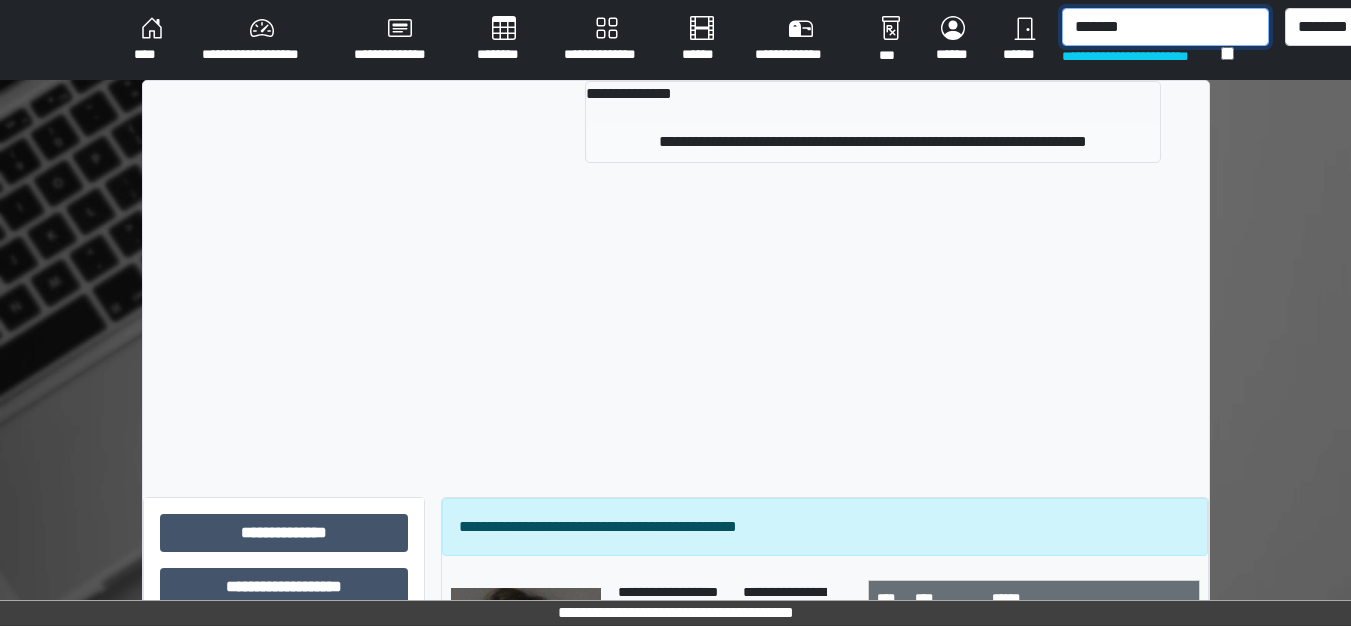 type on "*******" 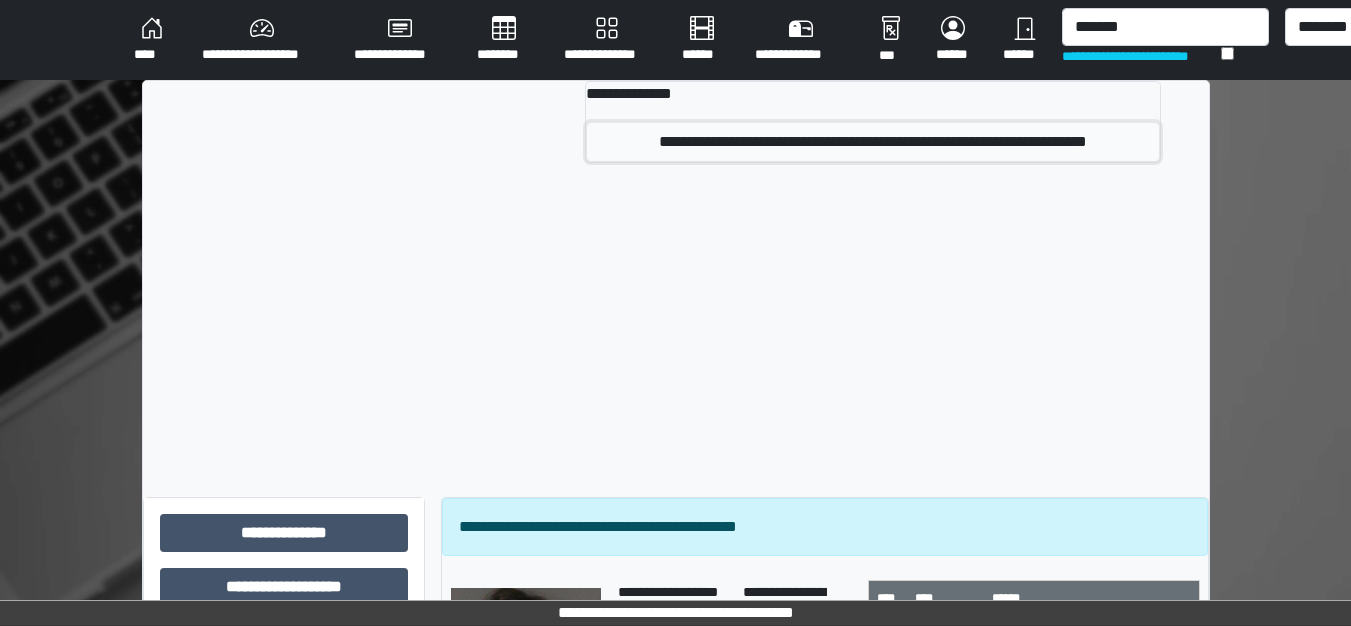 click on "**********" at bounding box center (872, 142) 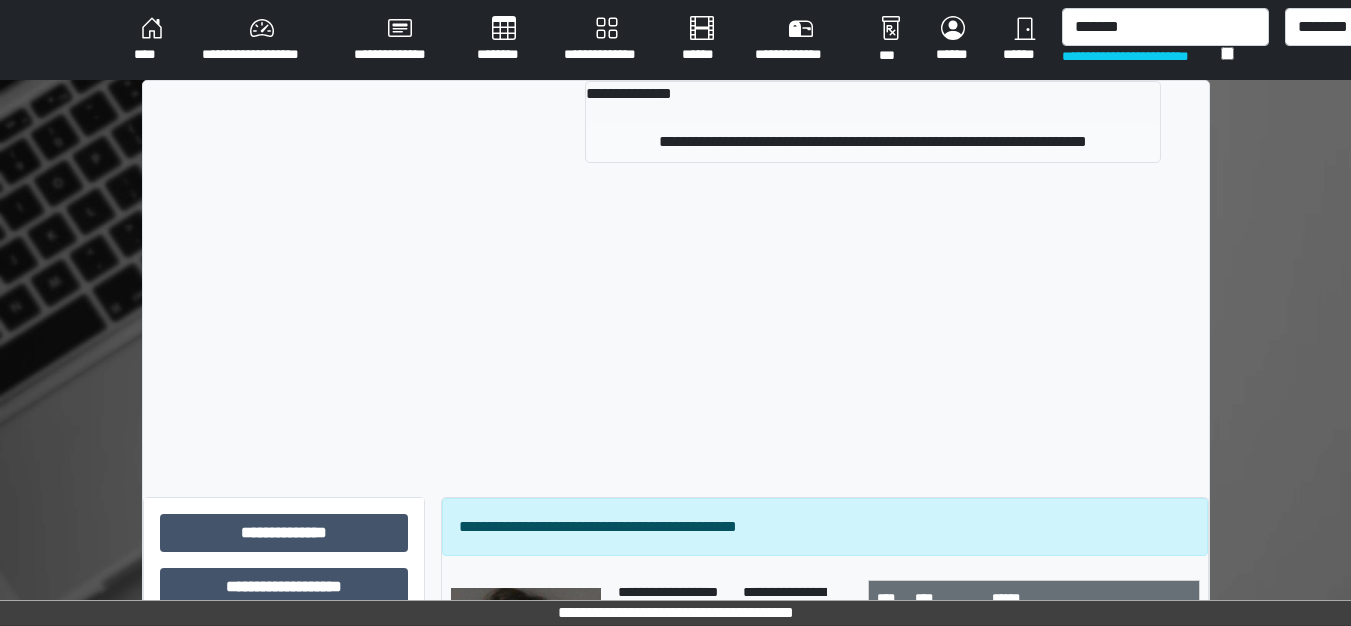 type 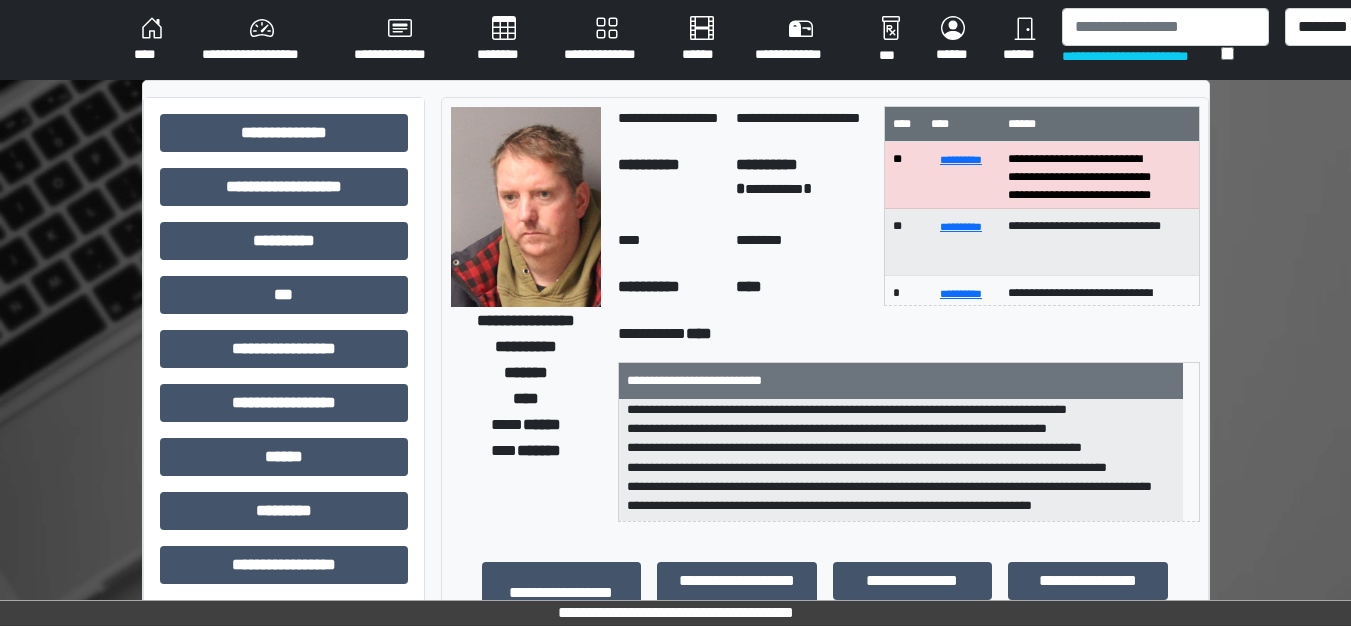 scroll, scrollTop: 102, scrollLeft: 0, axis: vertical 